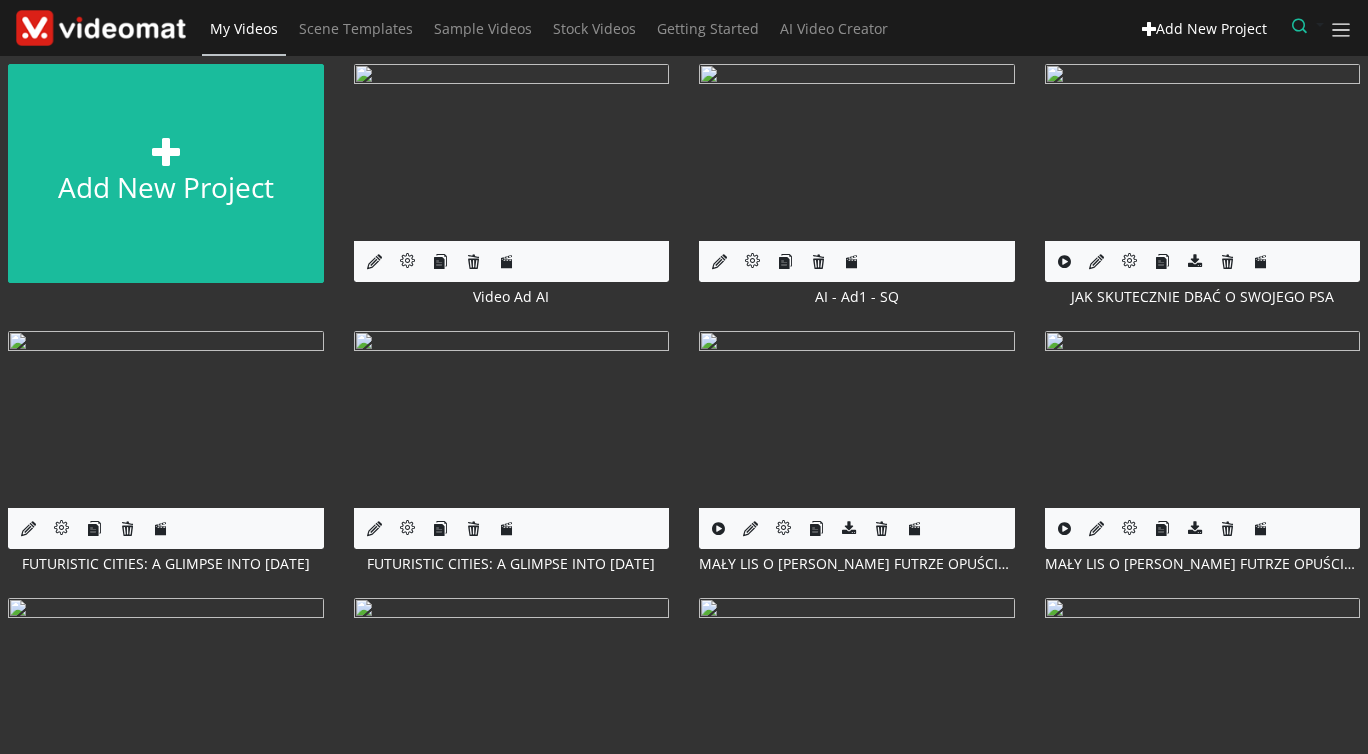 scroll, scrollTop: 0, scrollLeft: 0, axis: both 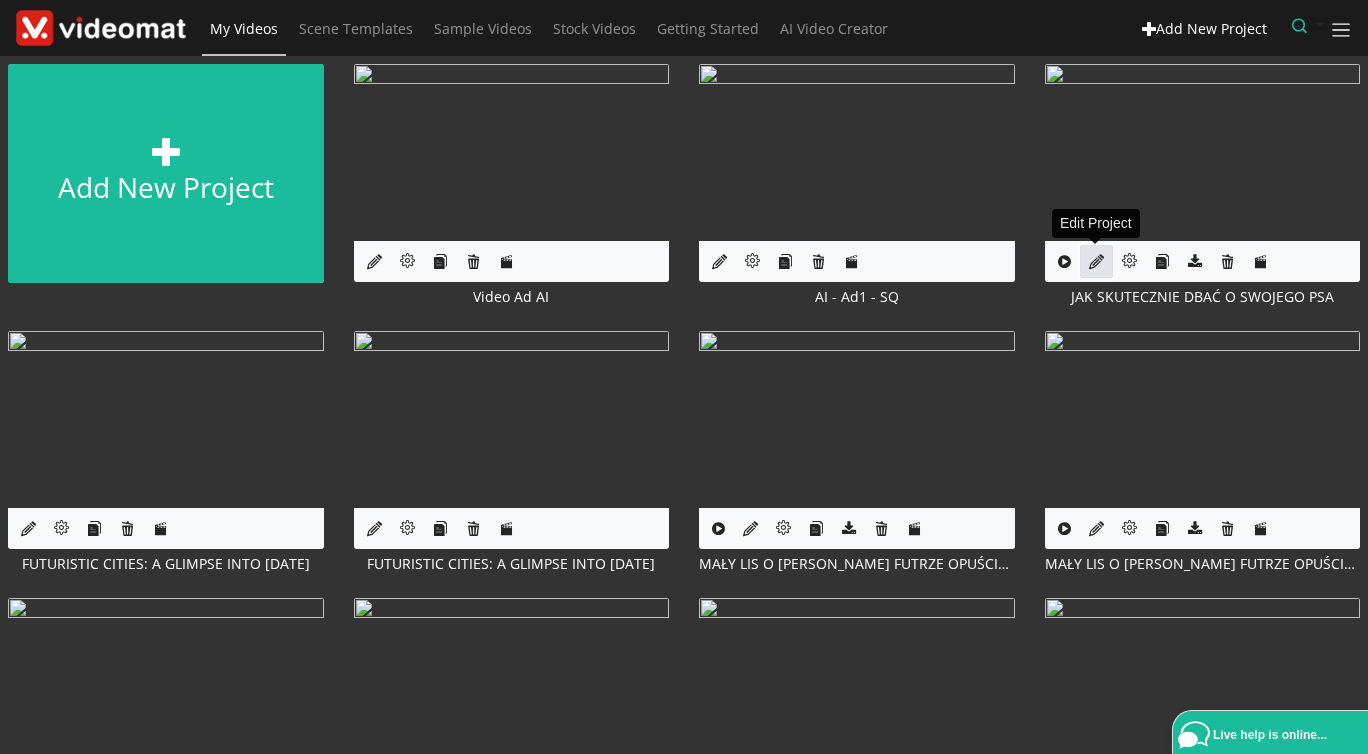 click at bounding box center [1096, 261] 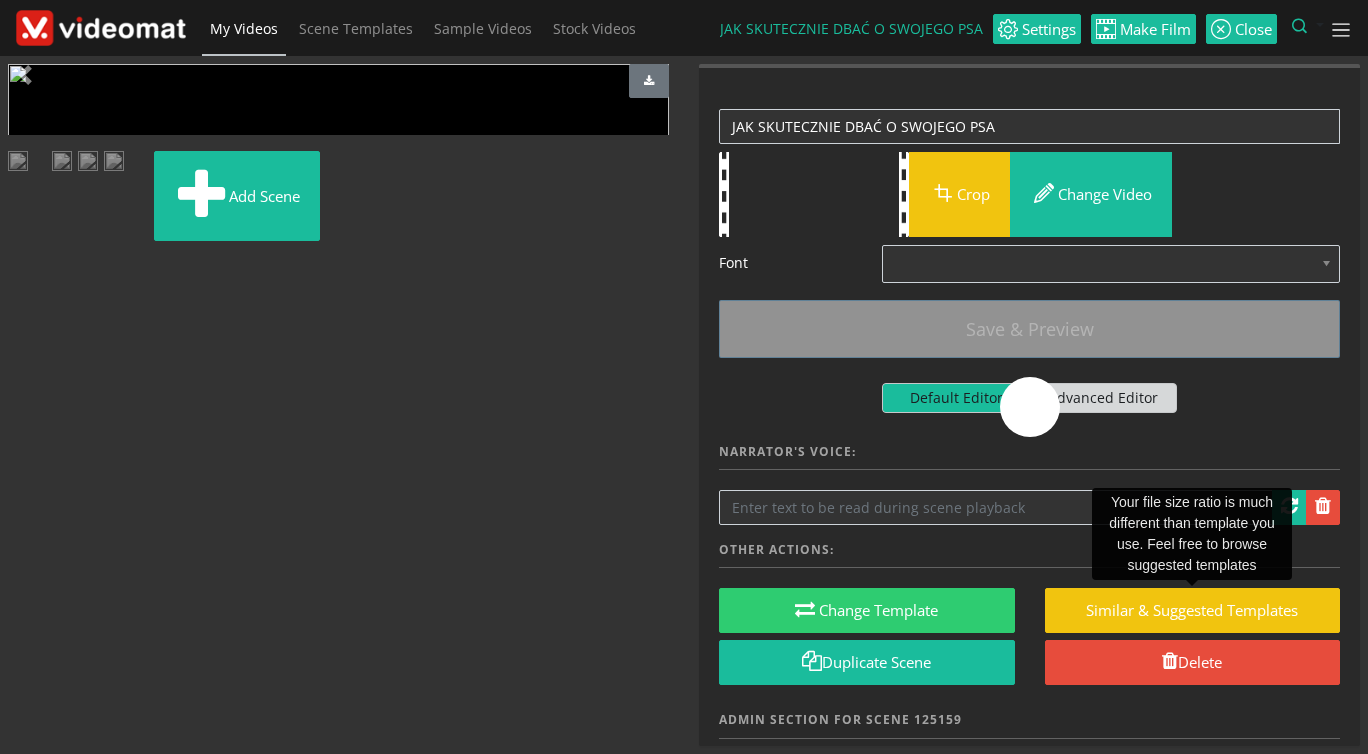 scroll, scrollTop: 0, scrollLeft: 0, axis: both 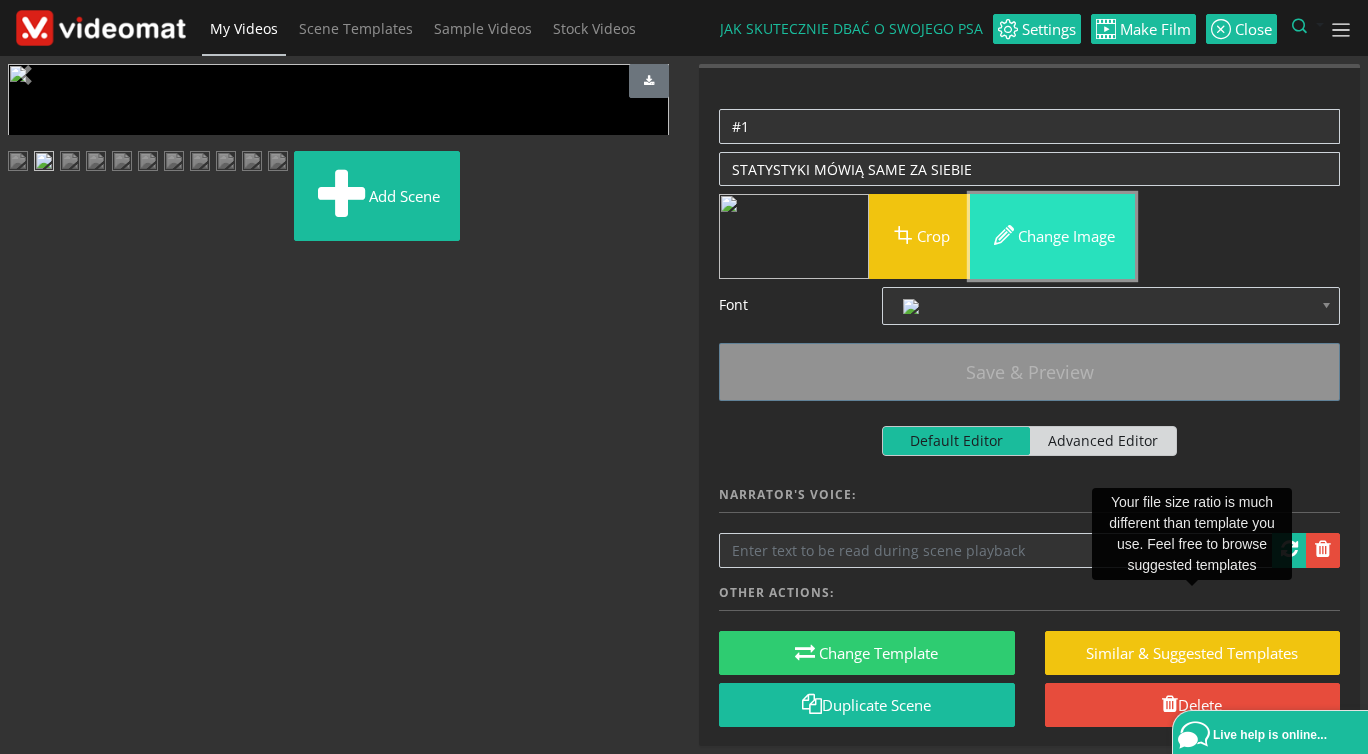 click on "Change image" at bounding box center (1052, 236) 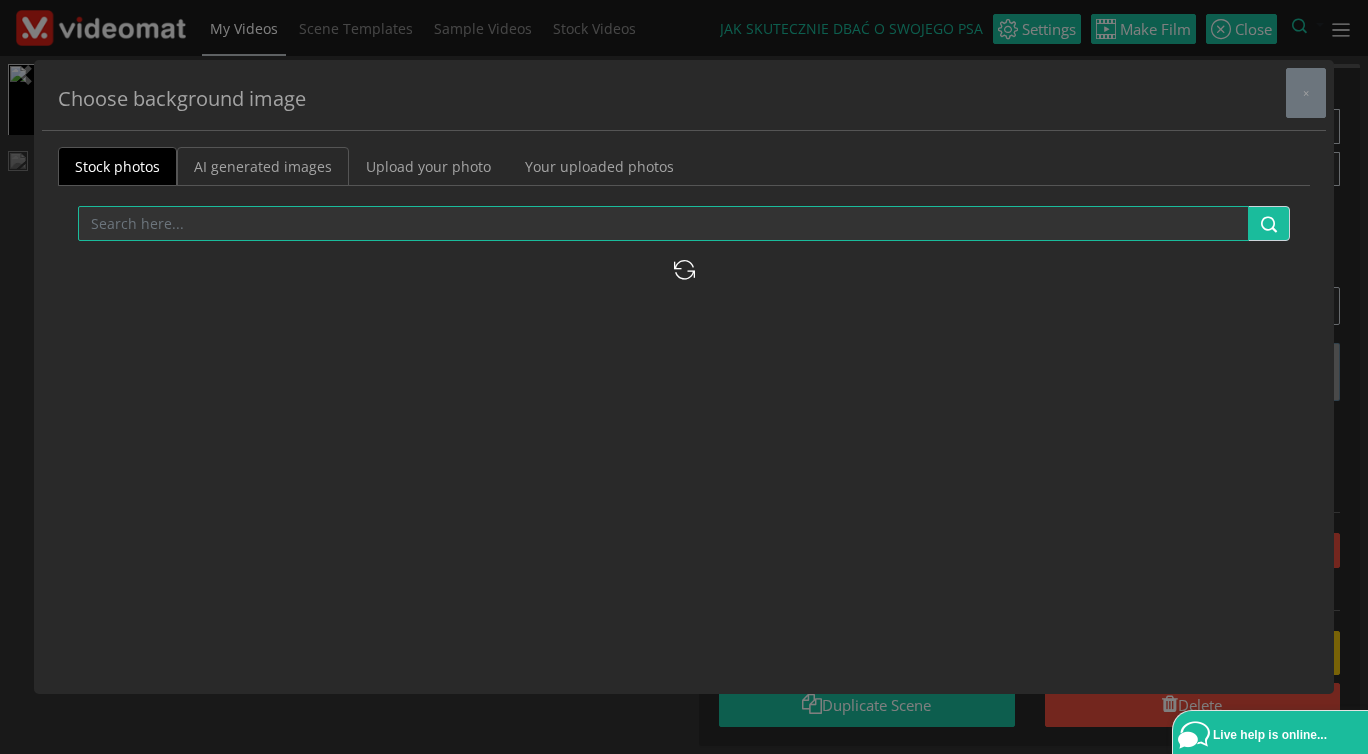 click on "AI generated images" at bounding box center [263, 166] 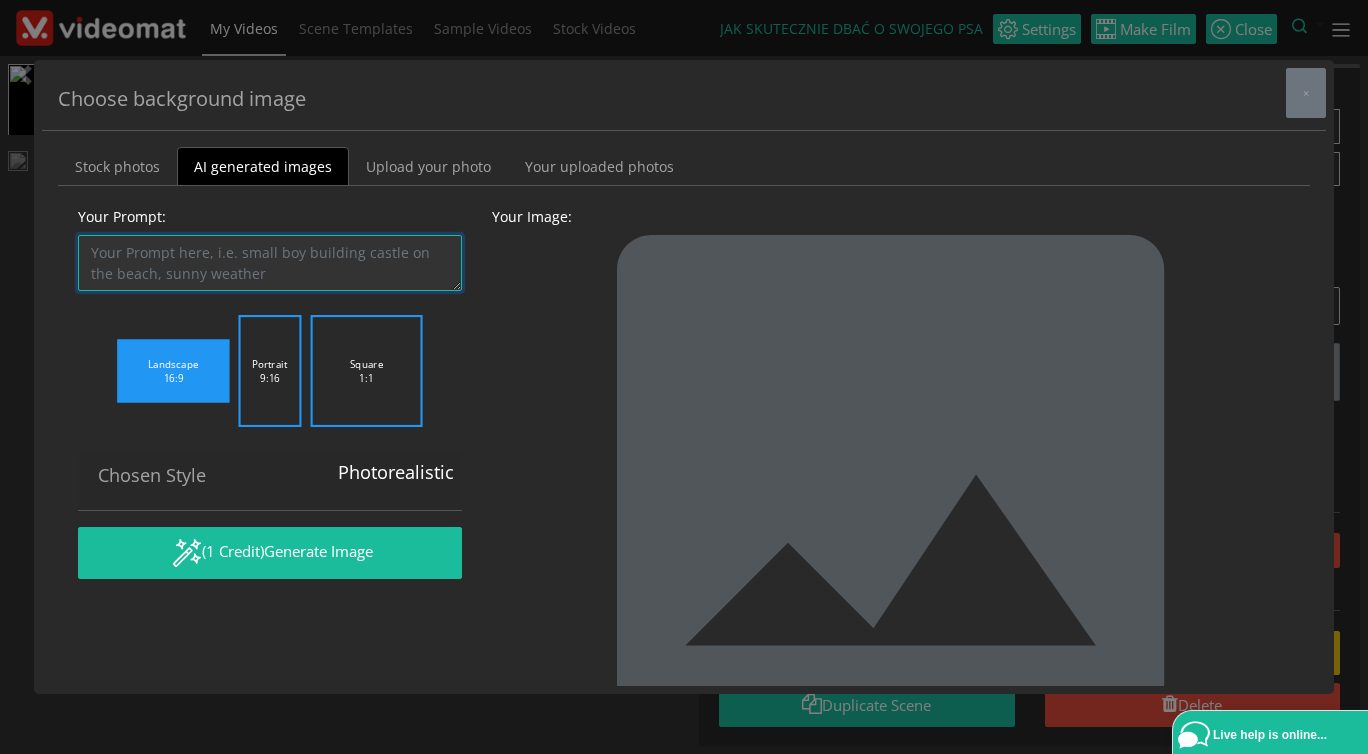 click on "Your Prompt:" at bounding box center [270, 263] 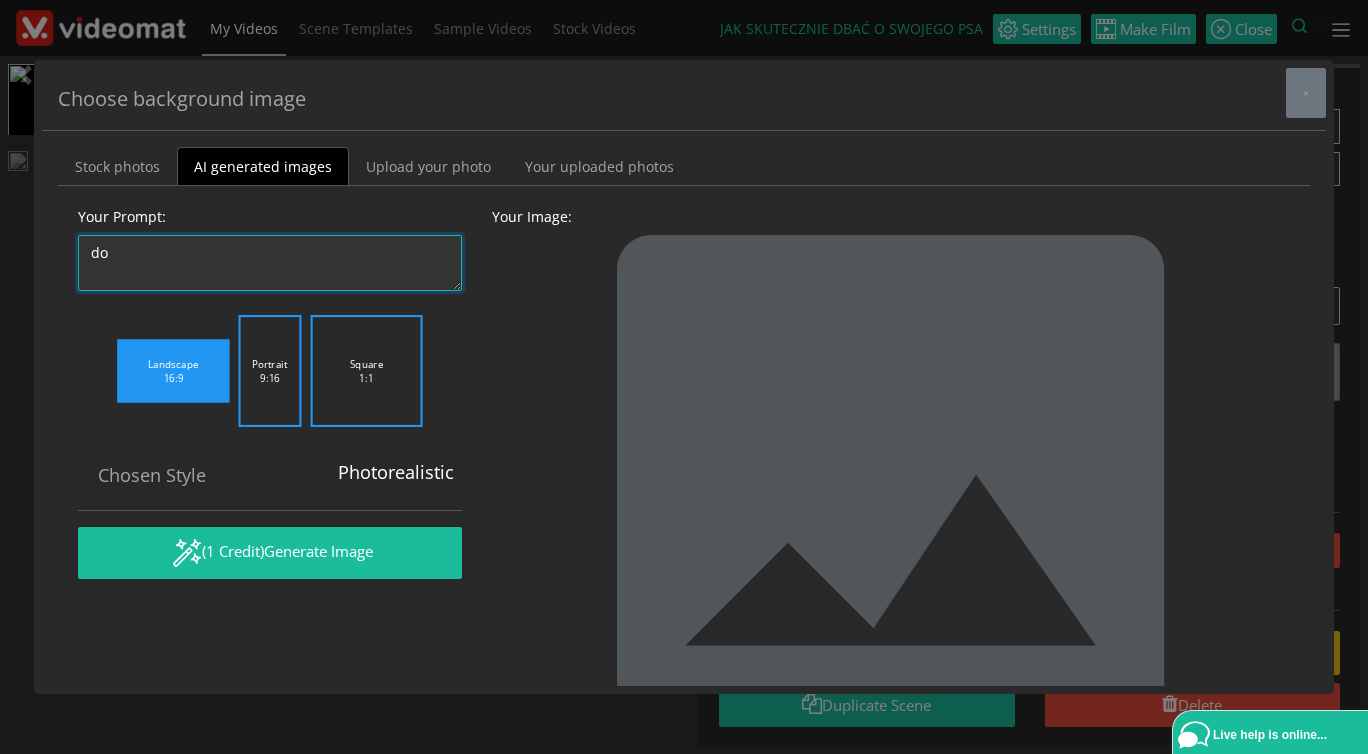 type on "d" 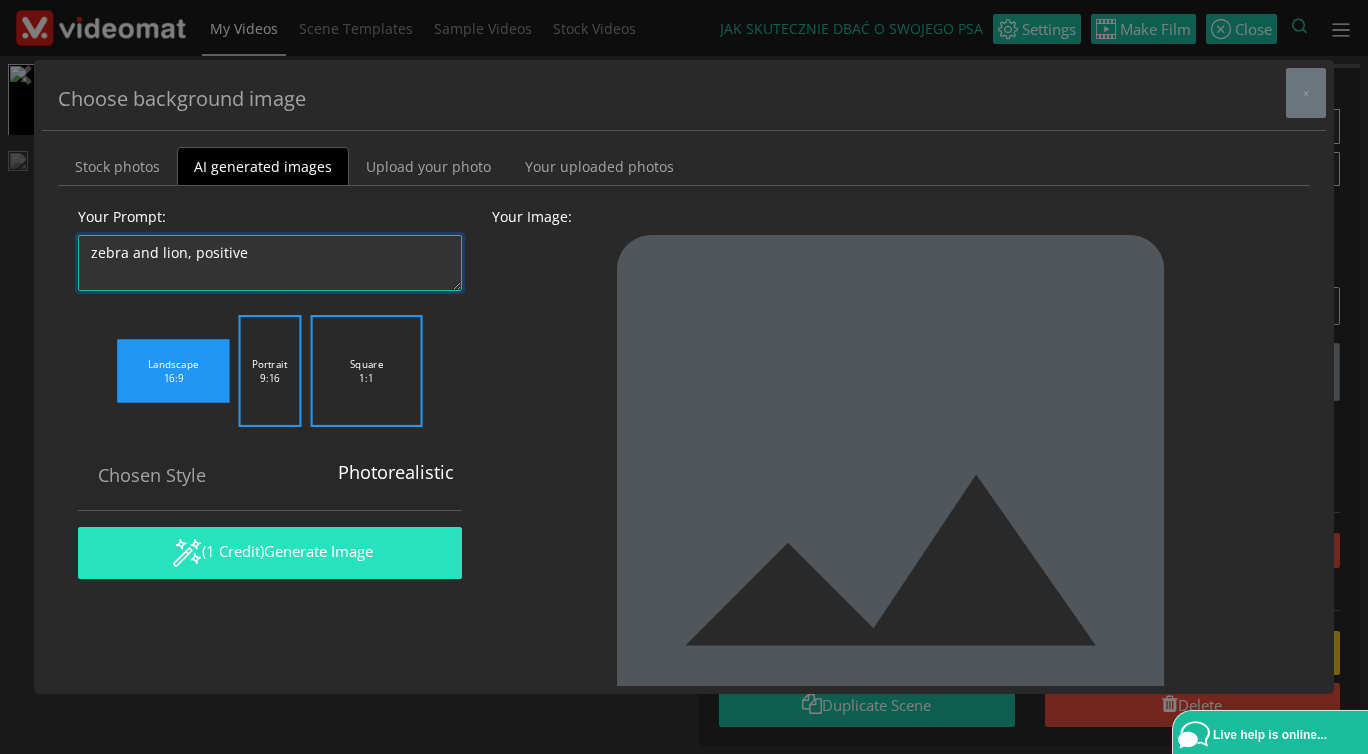 type on "zebra and lion, positive" 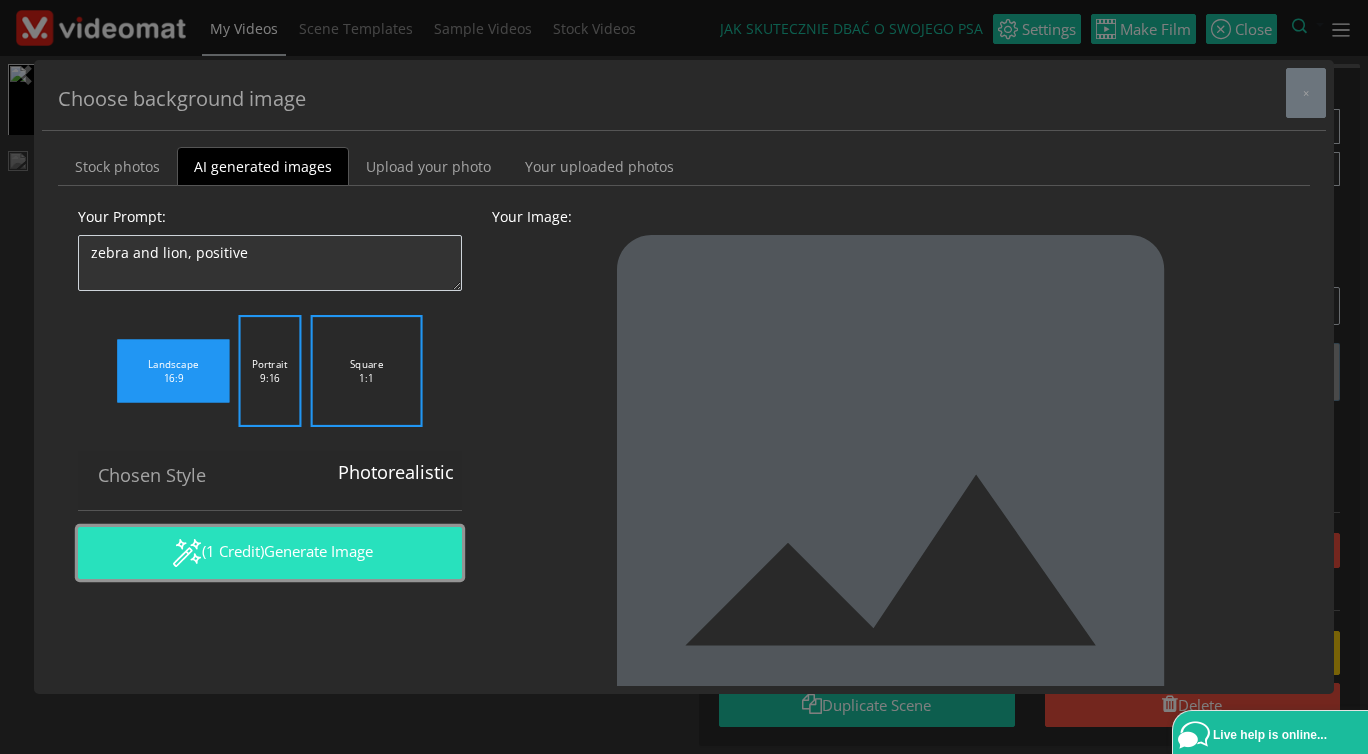 click on "Generate Image" at bounding box center (318, 551) 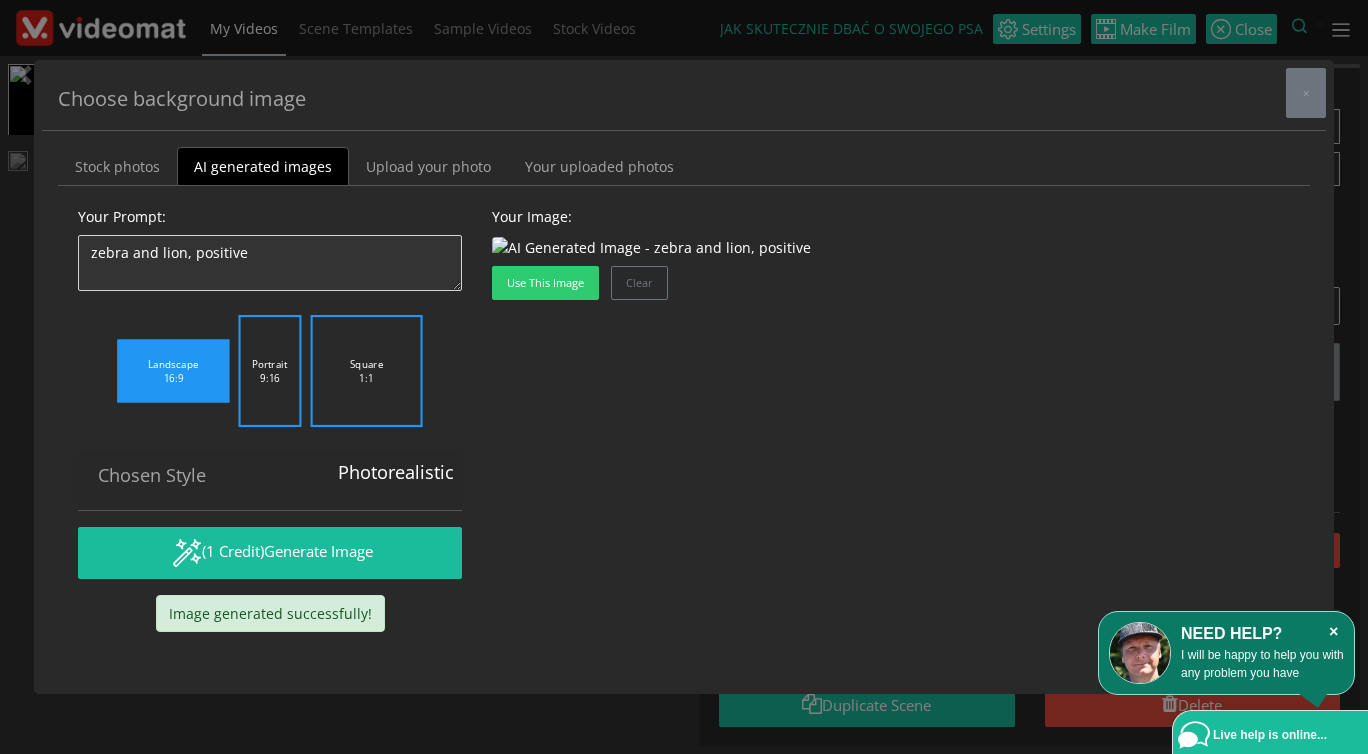 click on "×" at bounding box center (1333, 632) 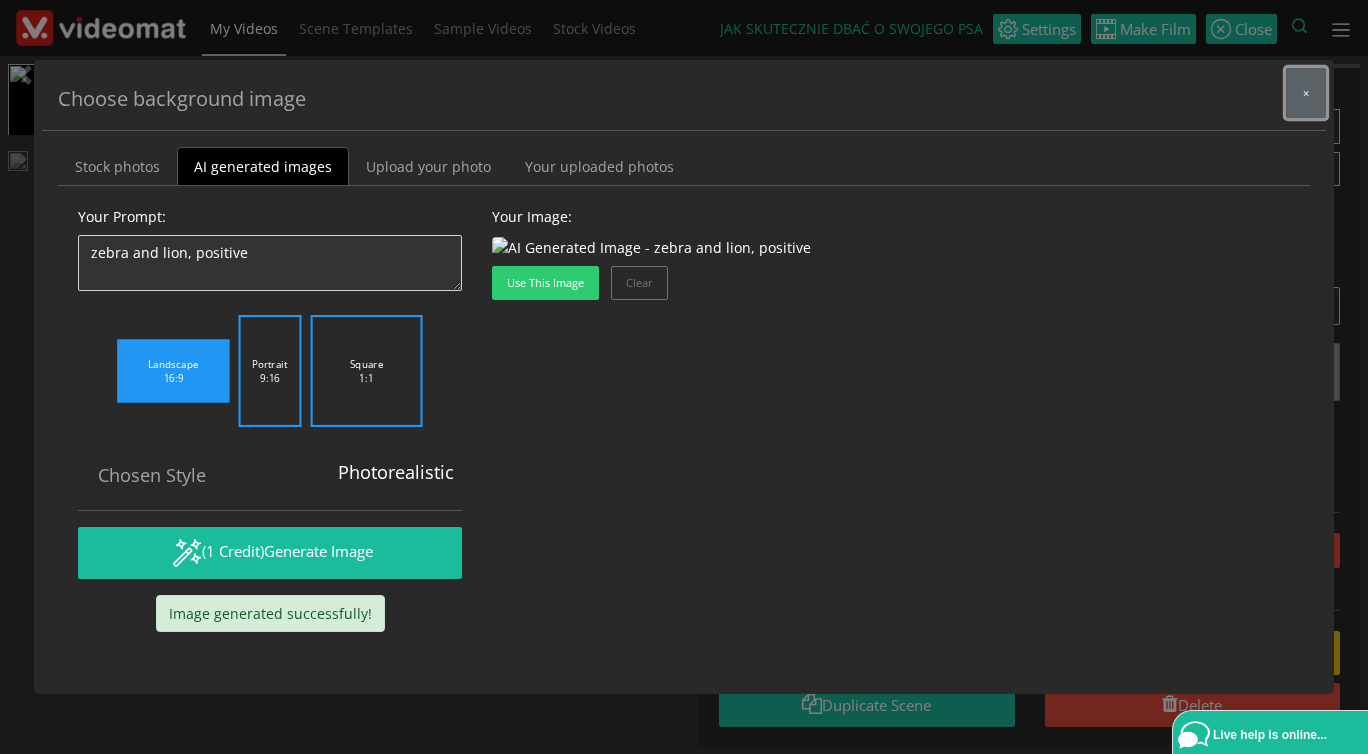 click on "×" at bounding box center [1306, 93] 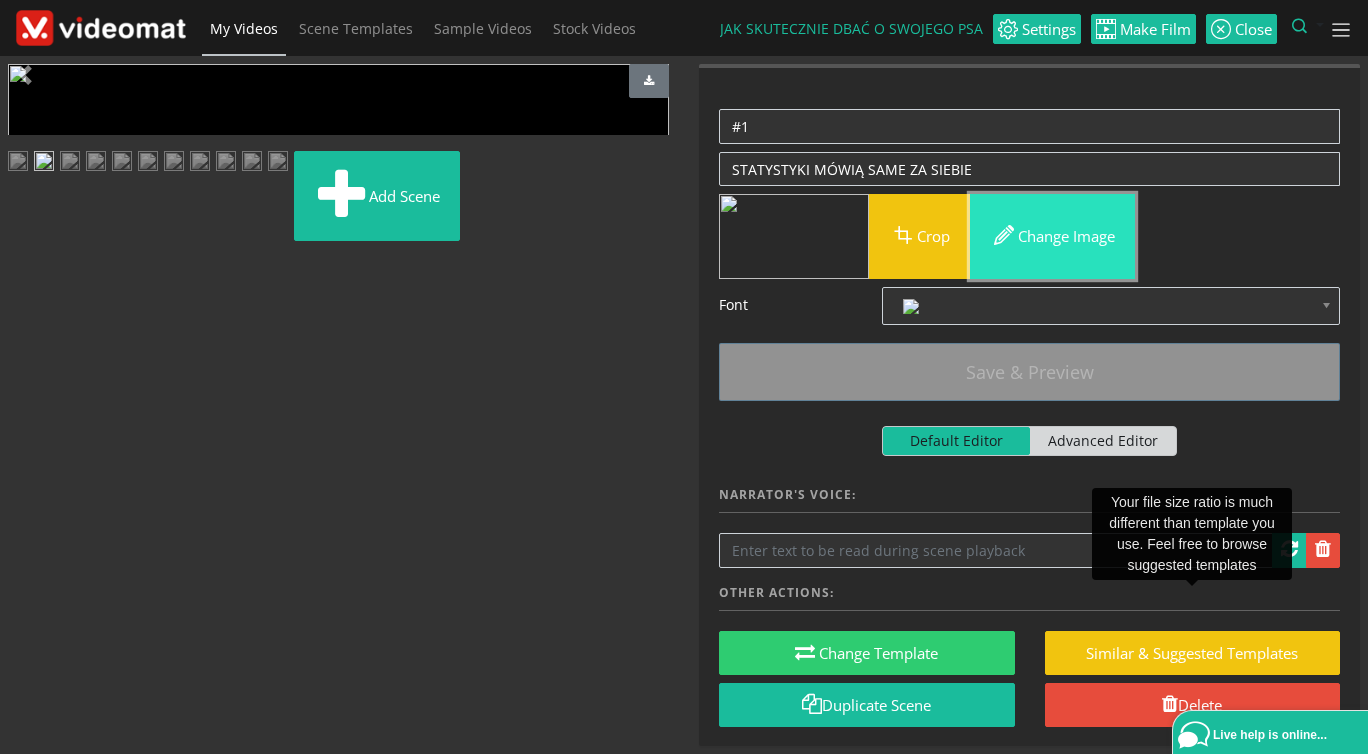 click on "Change image" at bounding box center [1052, 236] 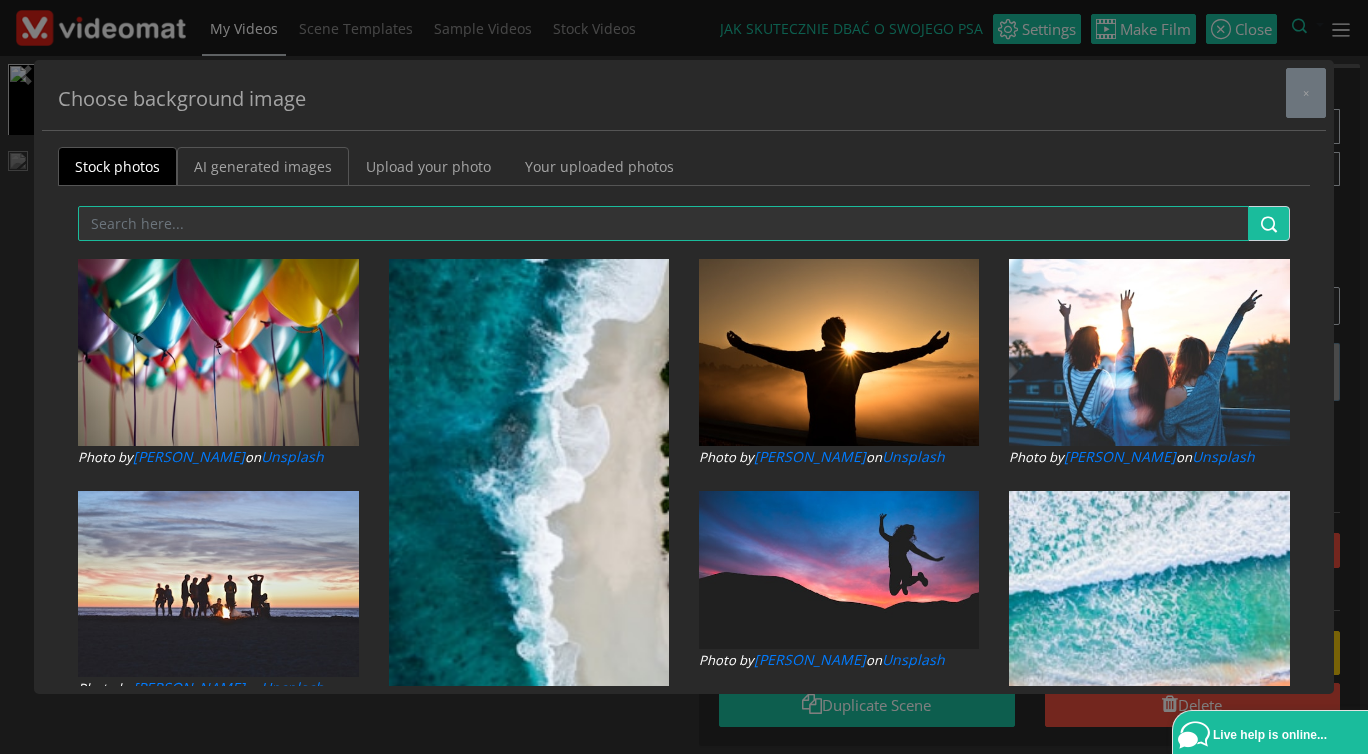 click on "AI generated images" at bounding box center (263, 166) 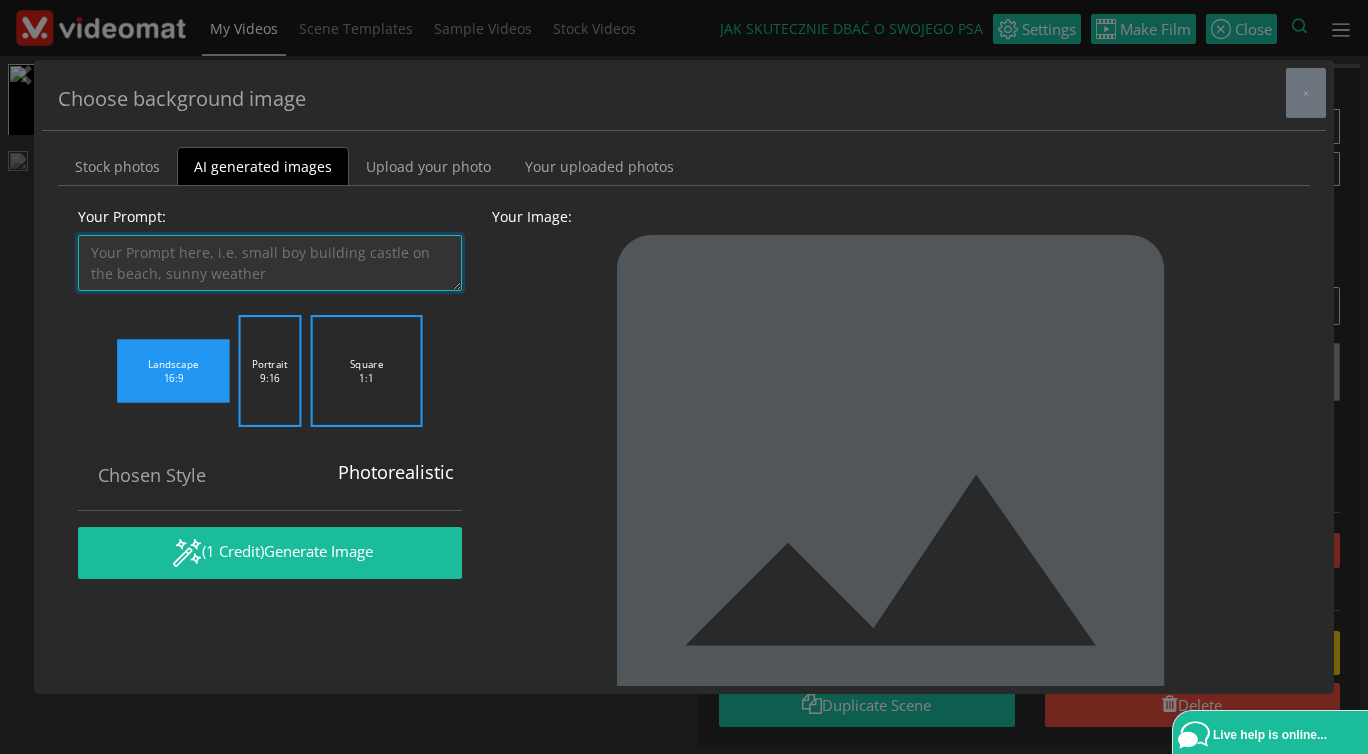 click on "Your Prompt:" at bounding box center [270, 263] 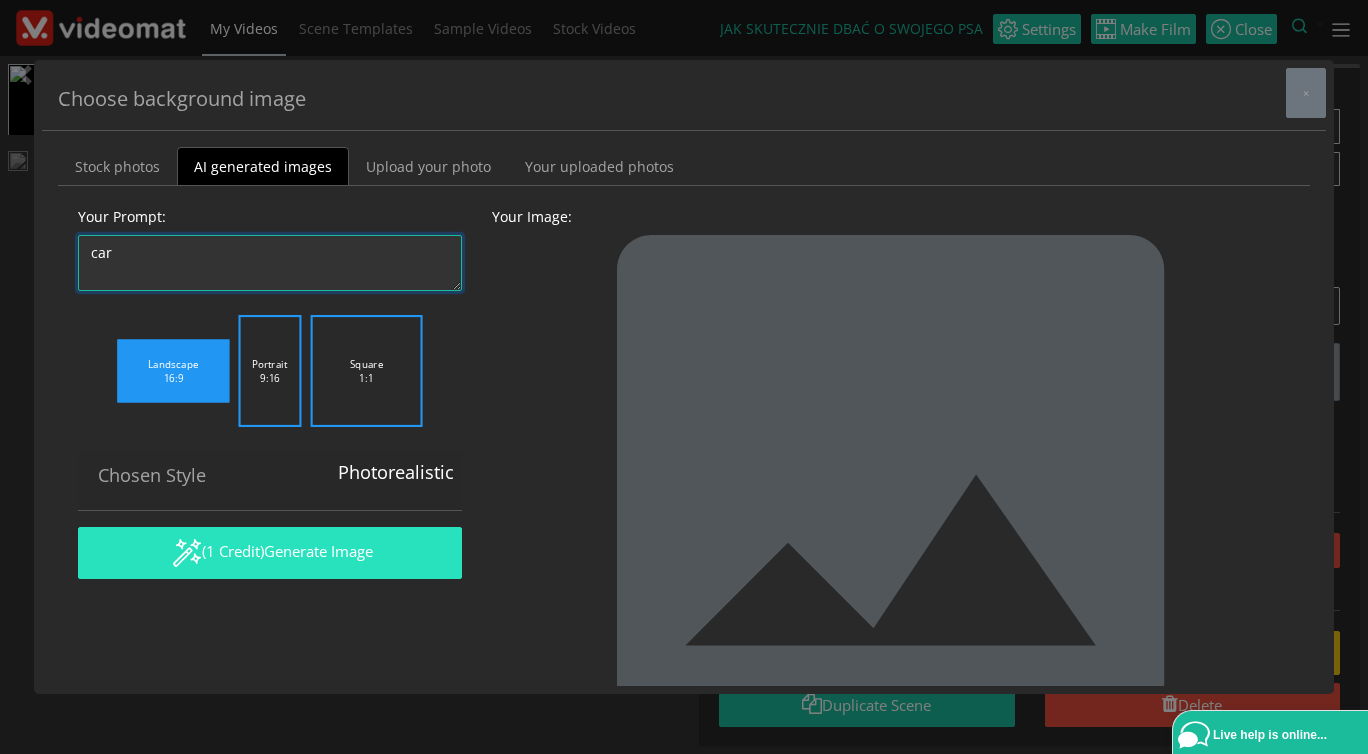 type on "car" 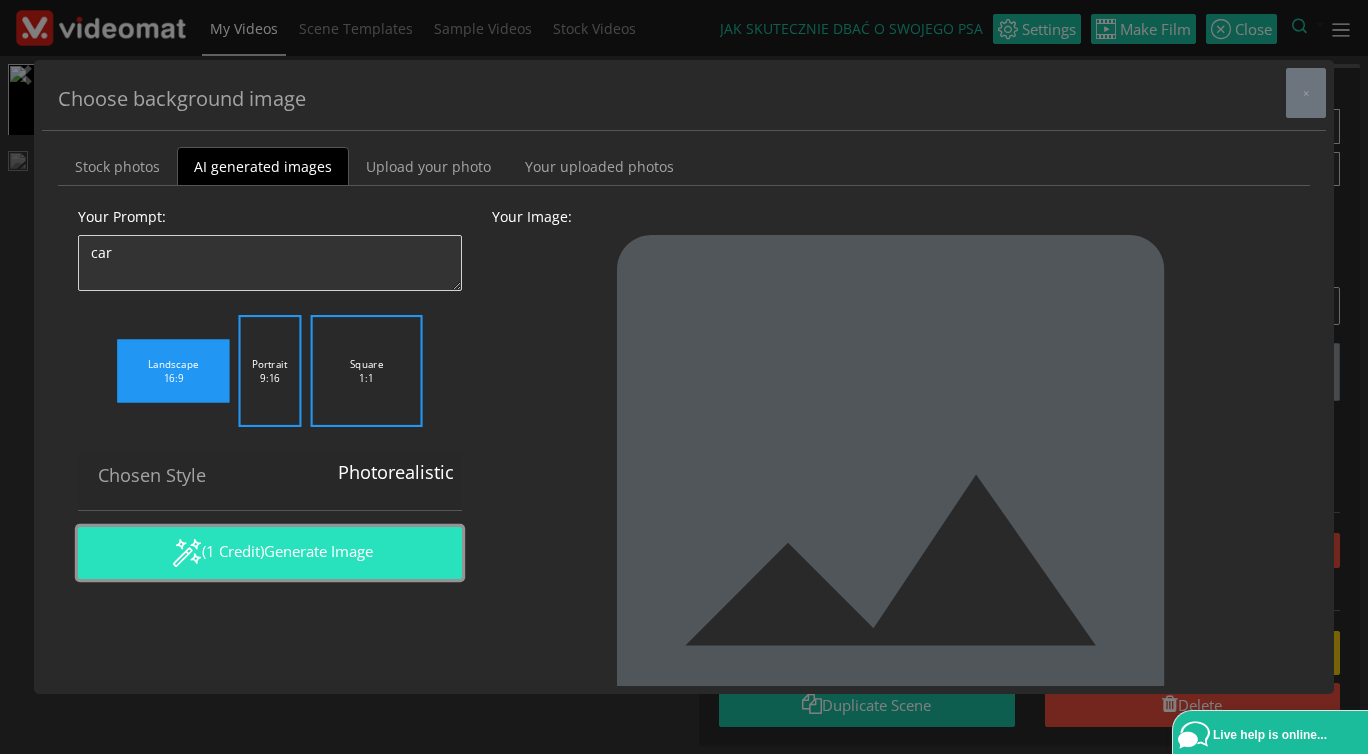 click on "(1 Credit)
Generate Image" at bounding box center [270, 553] 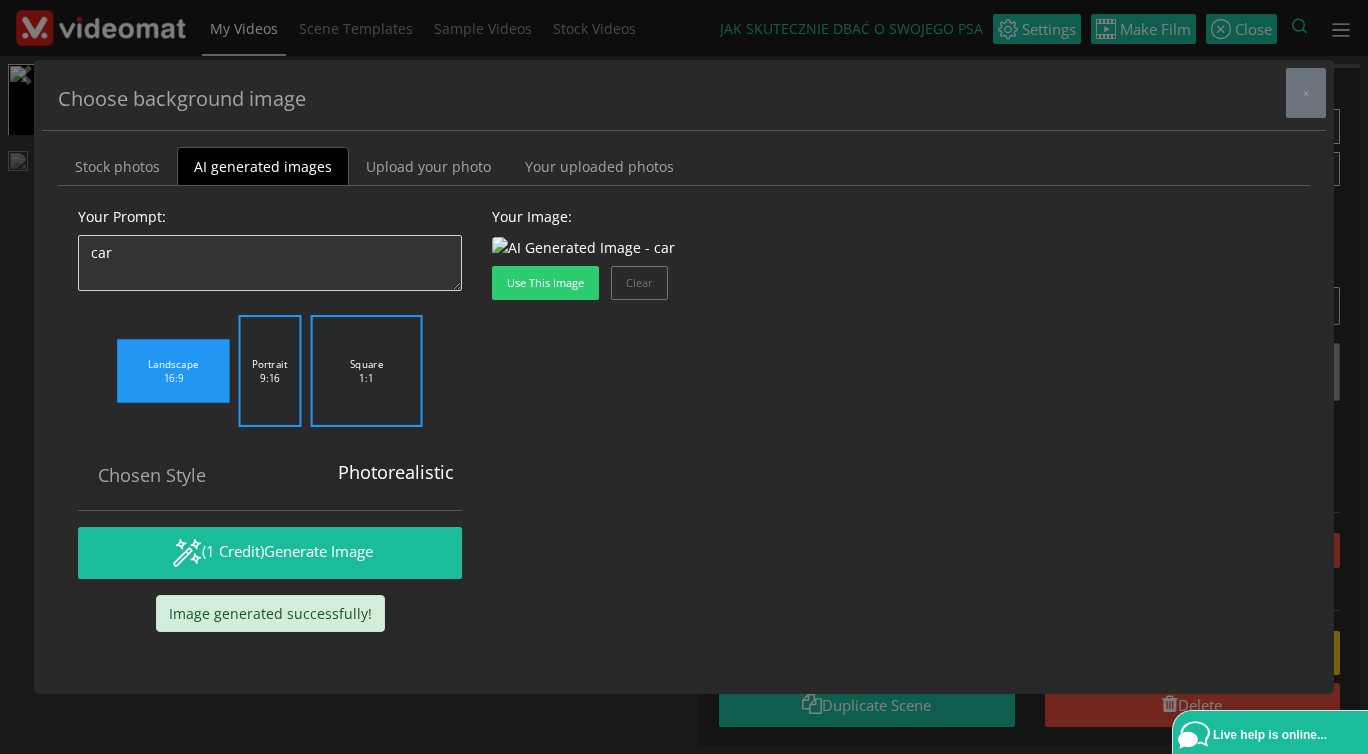 scroll, scrollTop: 88, scrollLeft: 0, axis: vertical 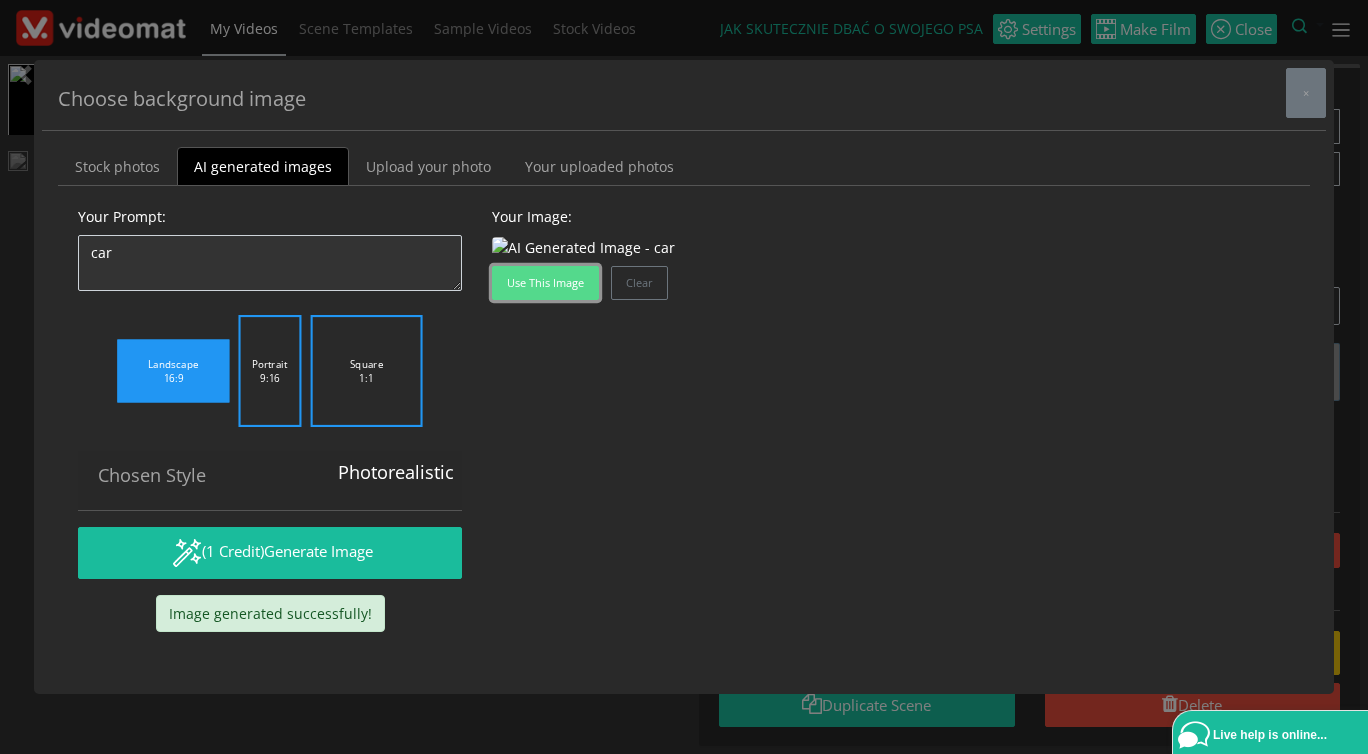 click on "Use this image" at bounding box center (545, 283) 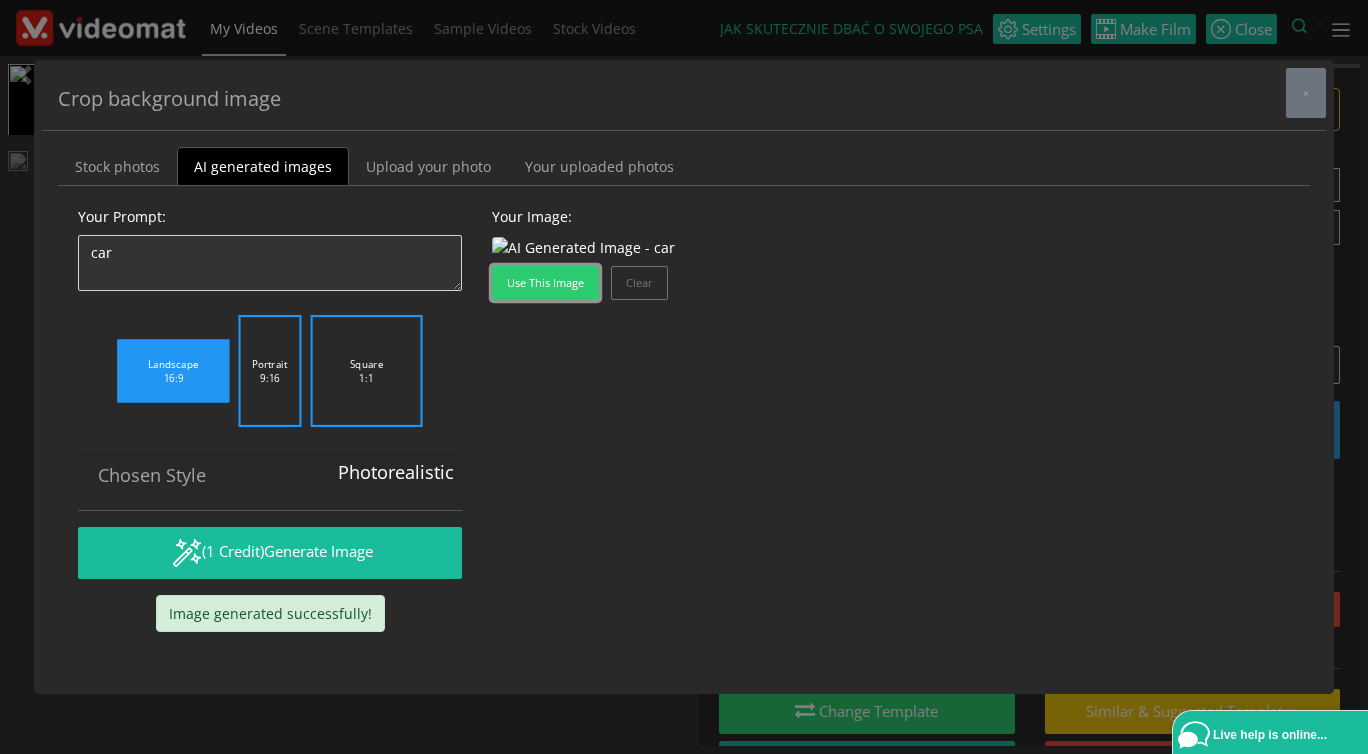 scroll, scrollTop: 88, scrollLeft: 0, axis: vertical 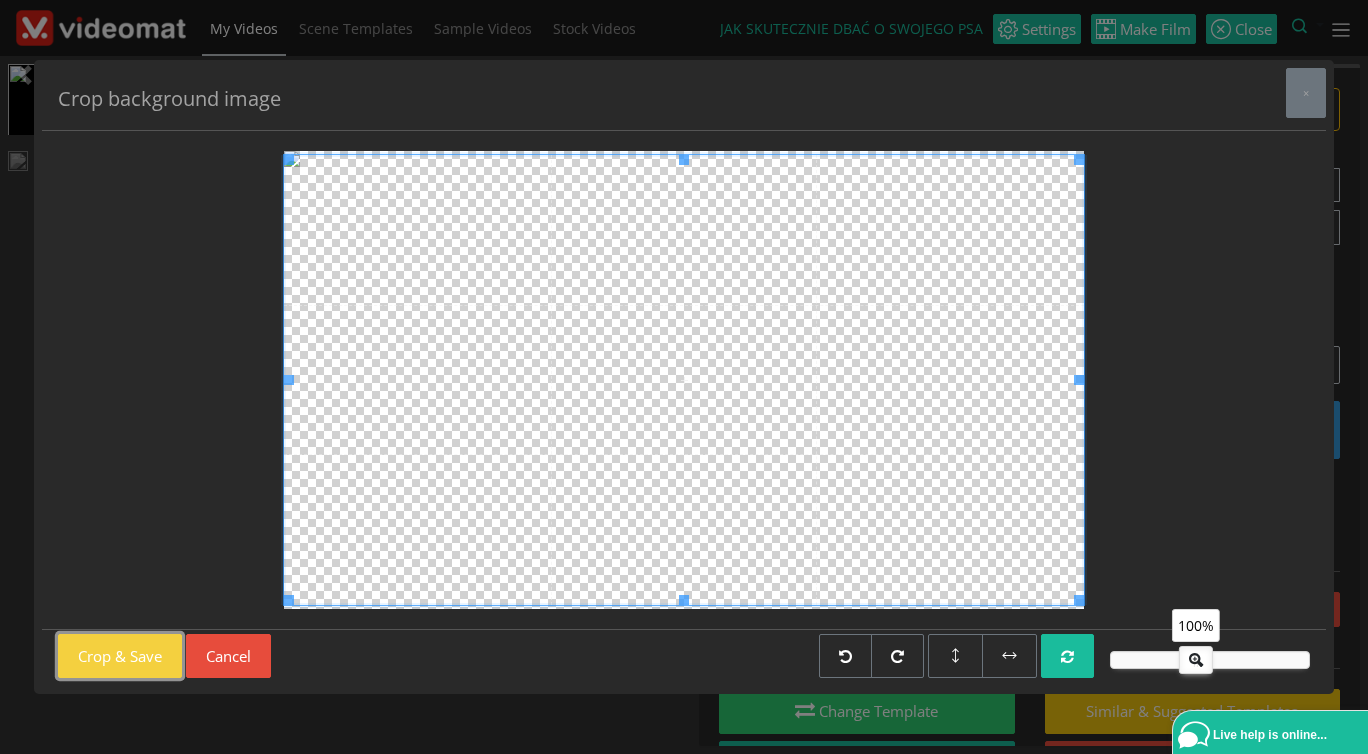 click on "Crop & Save" at bounding box center (120, 656) 